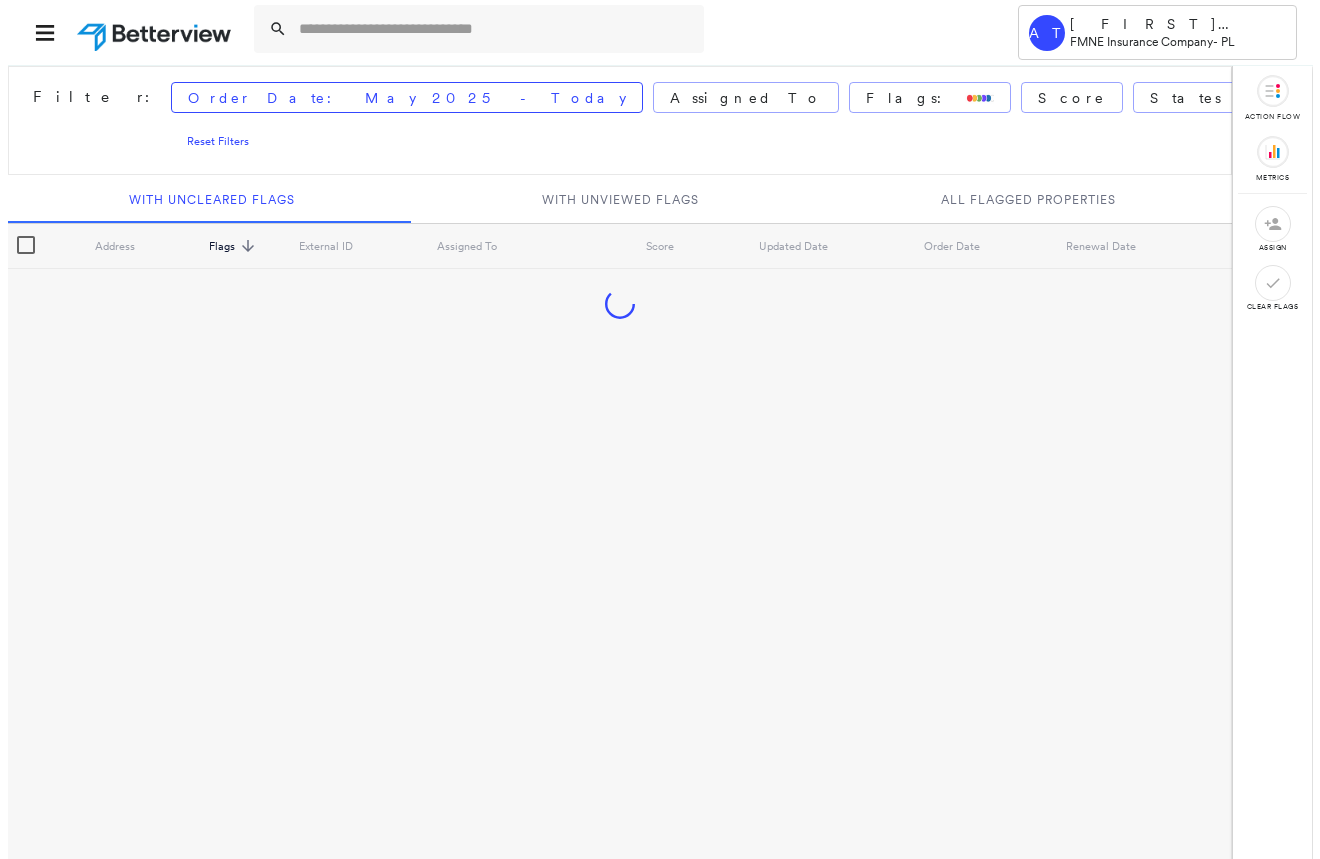 scroll, scrollTop: 0, scrollLeft: 0, axis: both 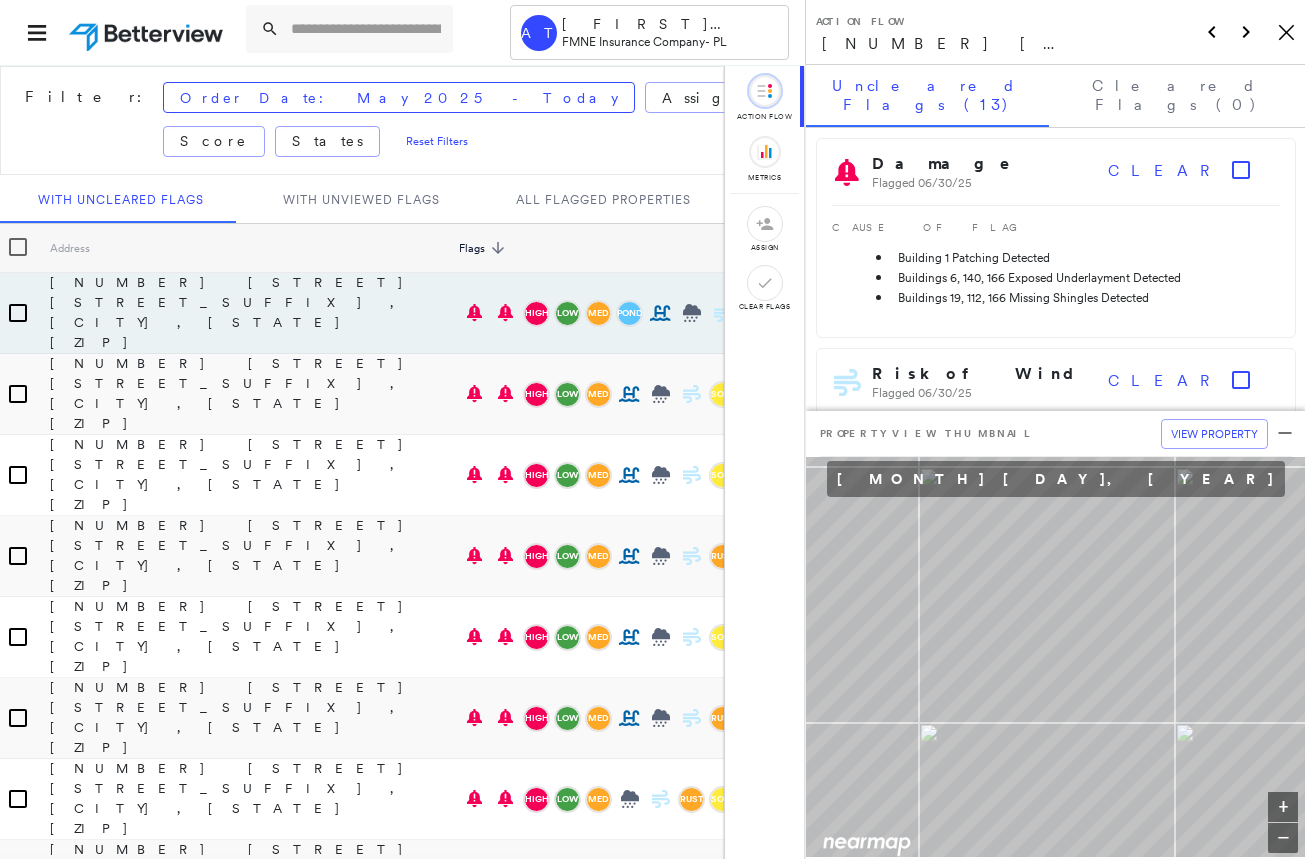click 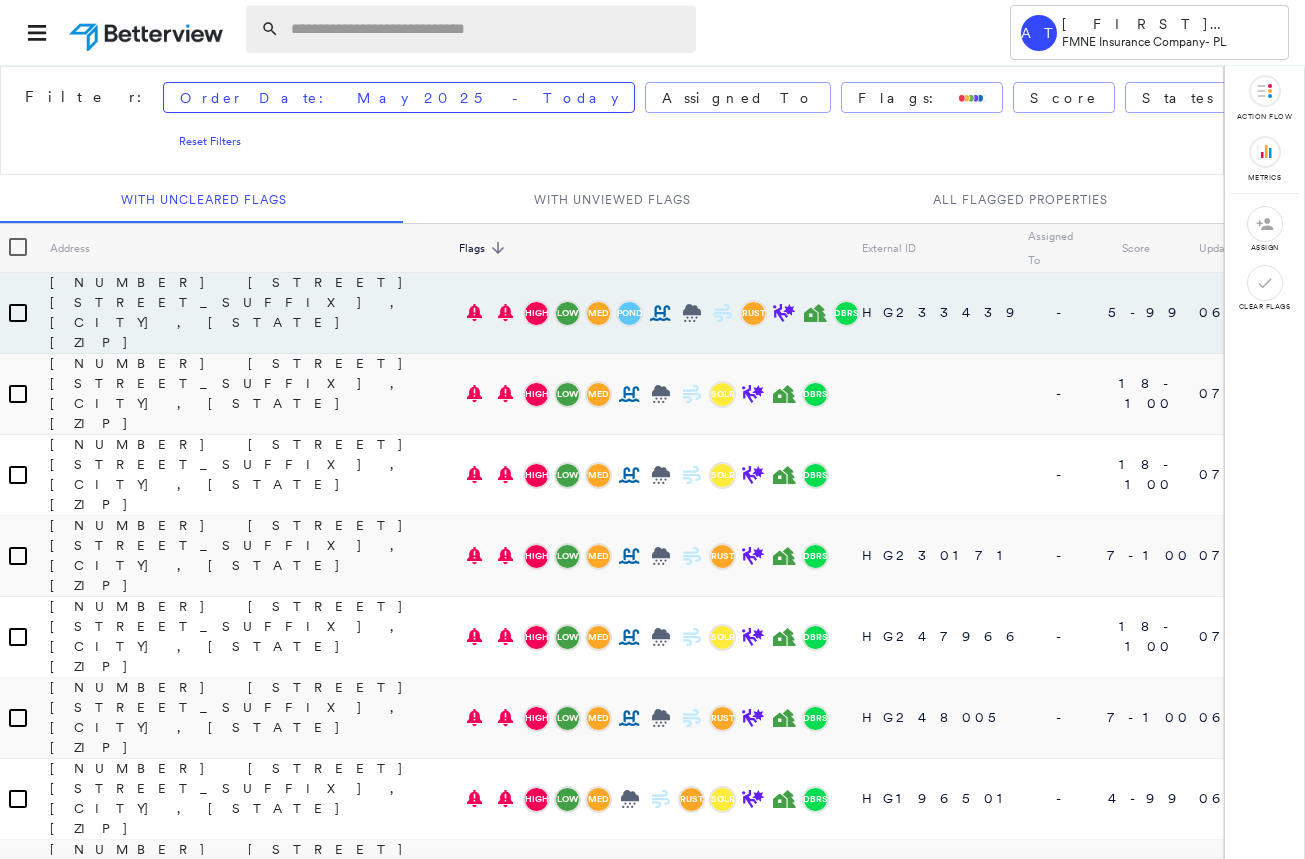 click at bounding box center [487, 29] 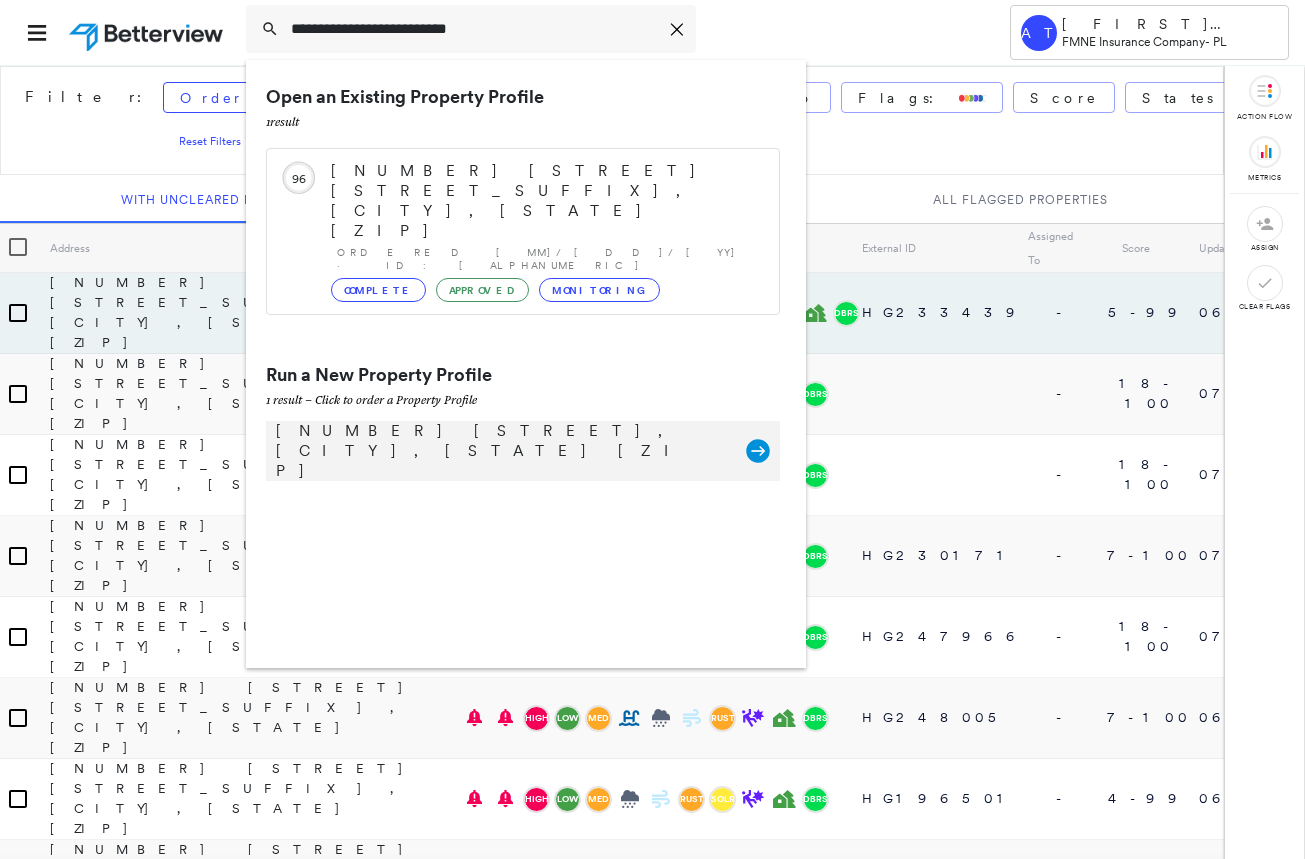type on "**********" 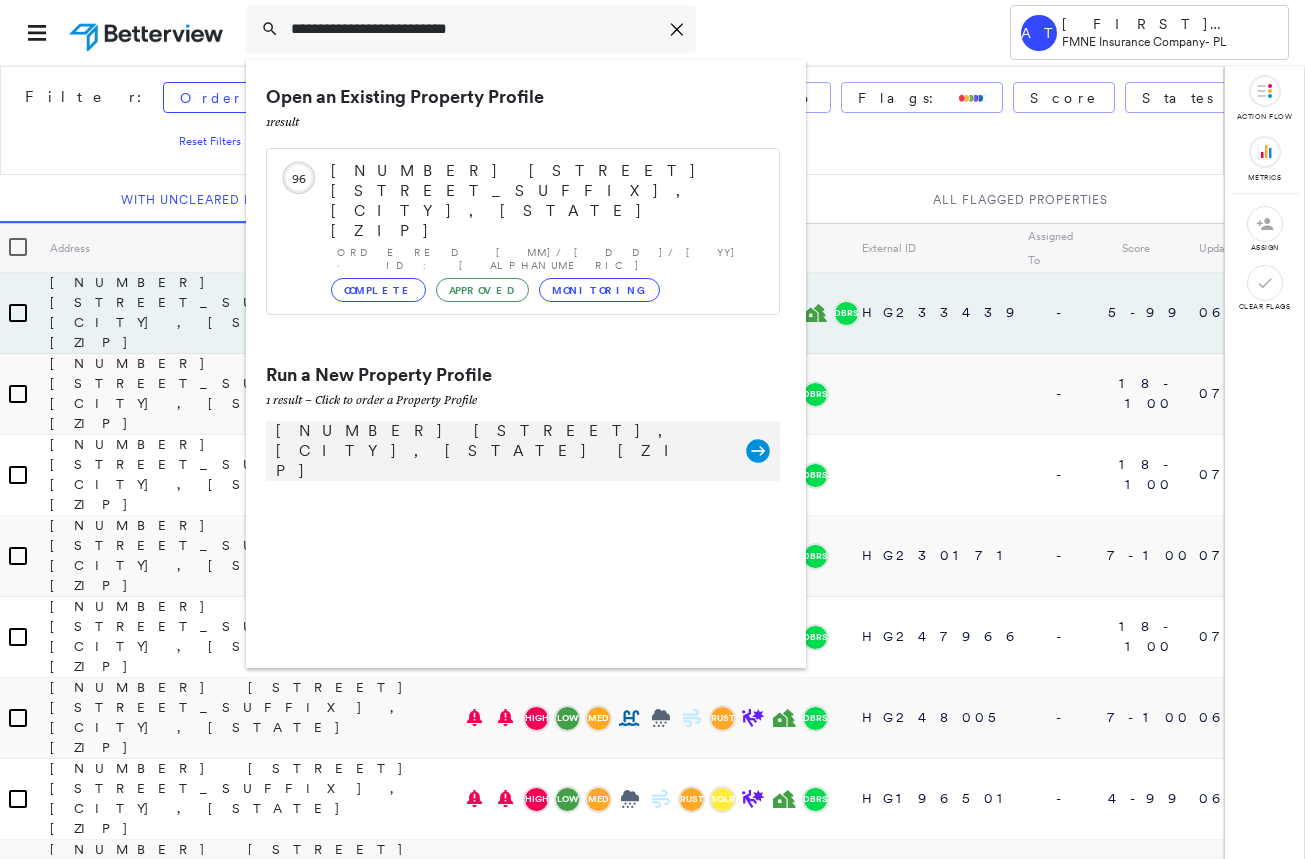 click on "[NUMBER] [STREET], [CITY], [STATE] [ZIP]" at bounding box center (501, 451) 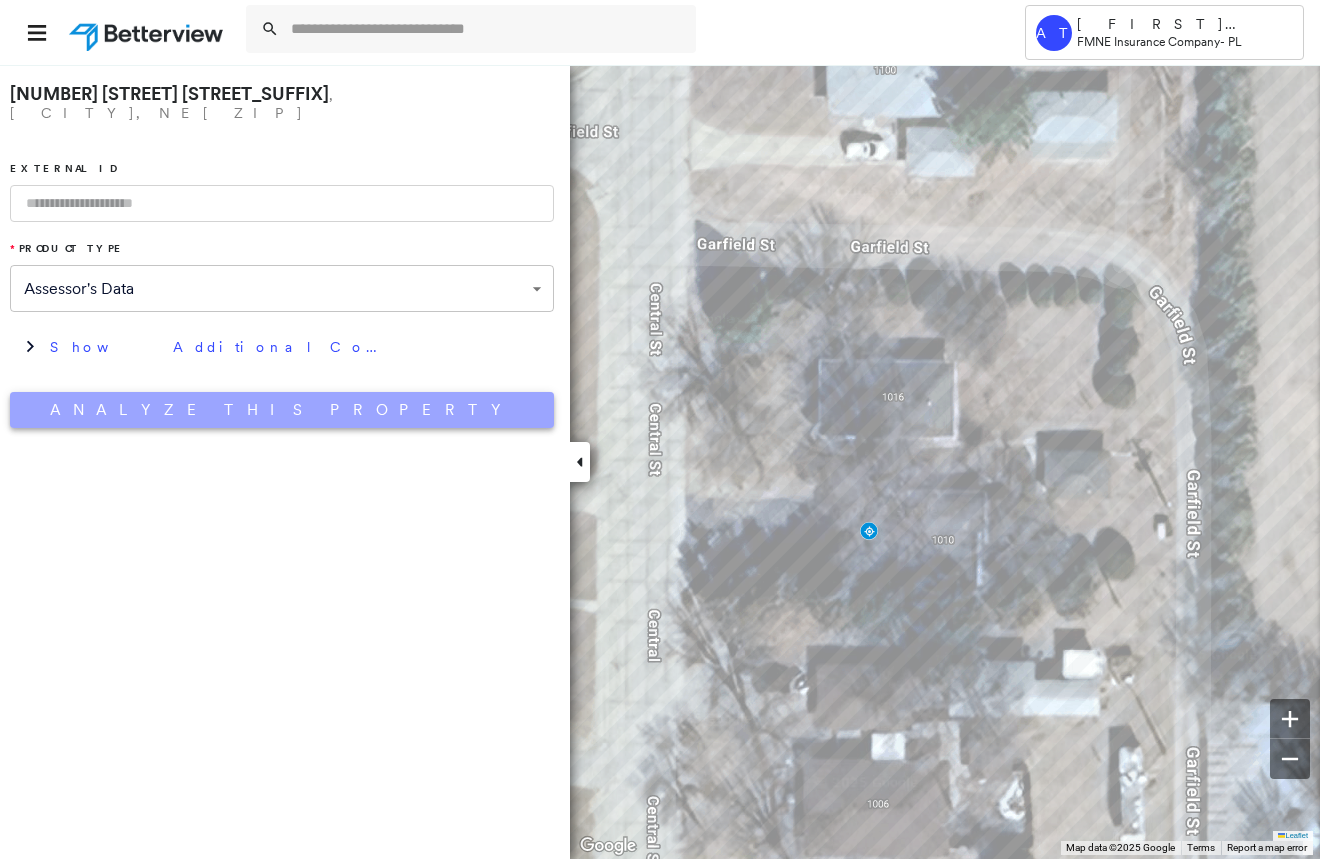 click on "Analyze This Property" at bounding box center [282, 410] 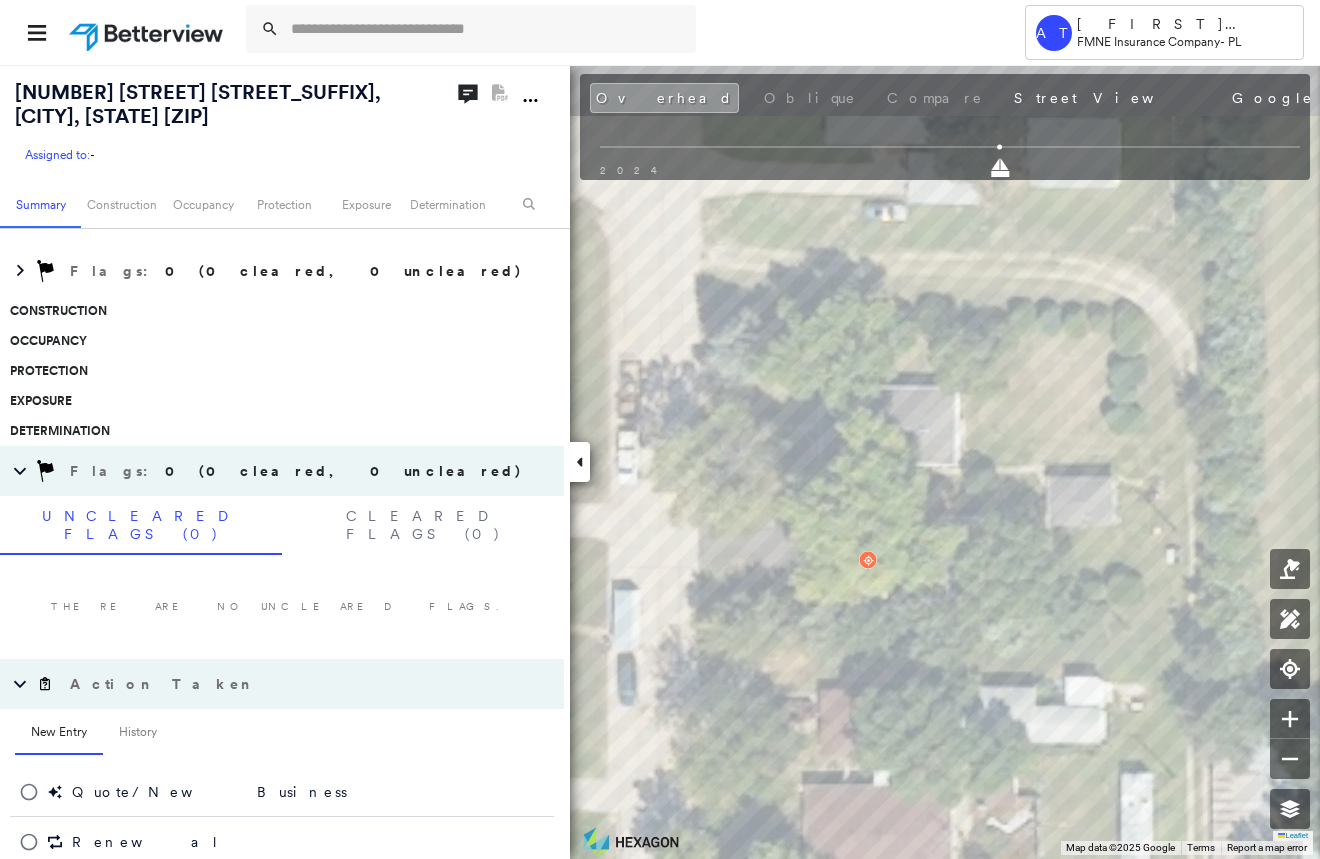 scroll, scrollTop: 300, scrollLeft: 0, axis: vertical 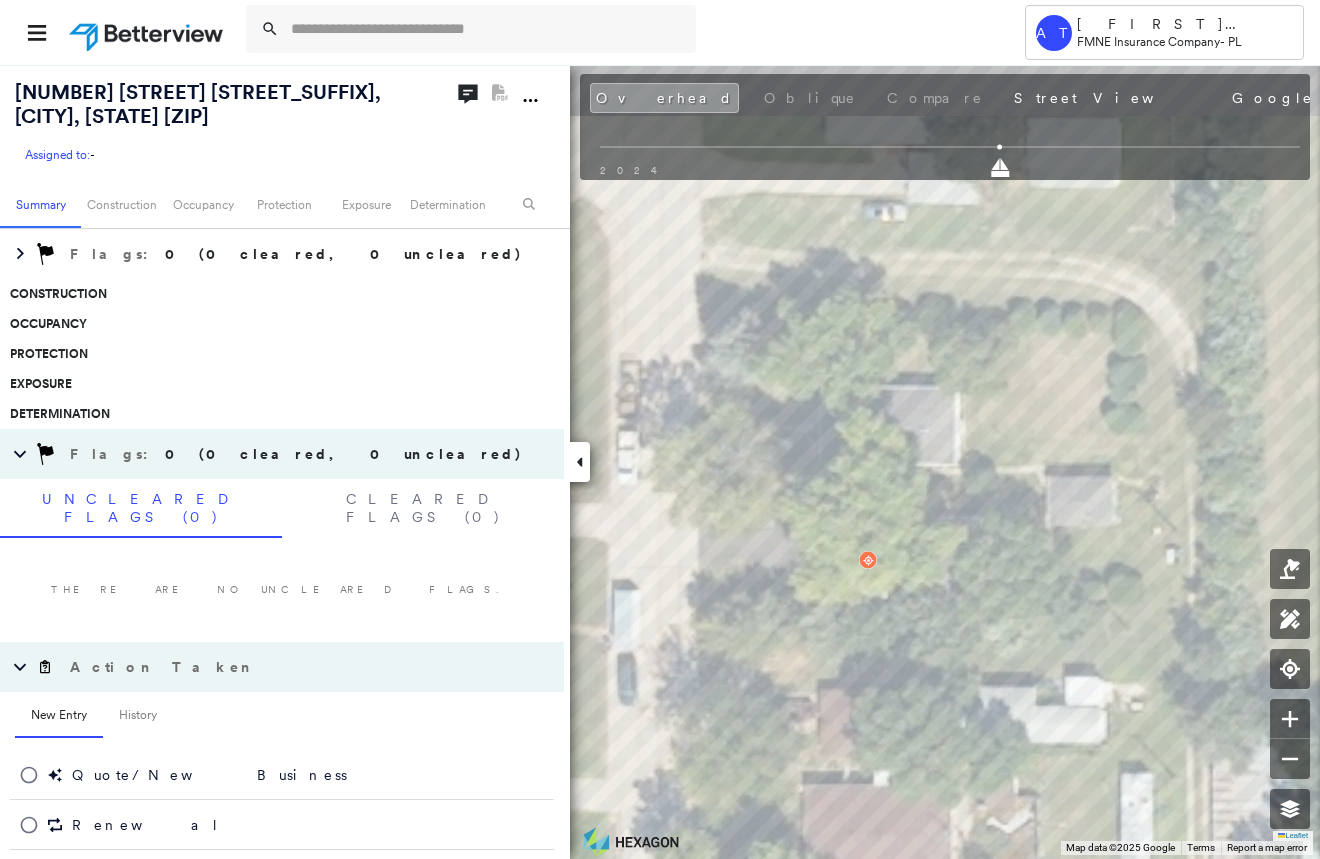 click on "Construction" at bounding box center [277, 294] 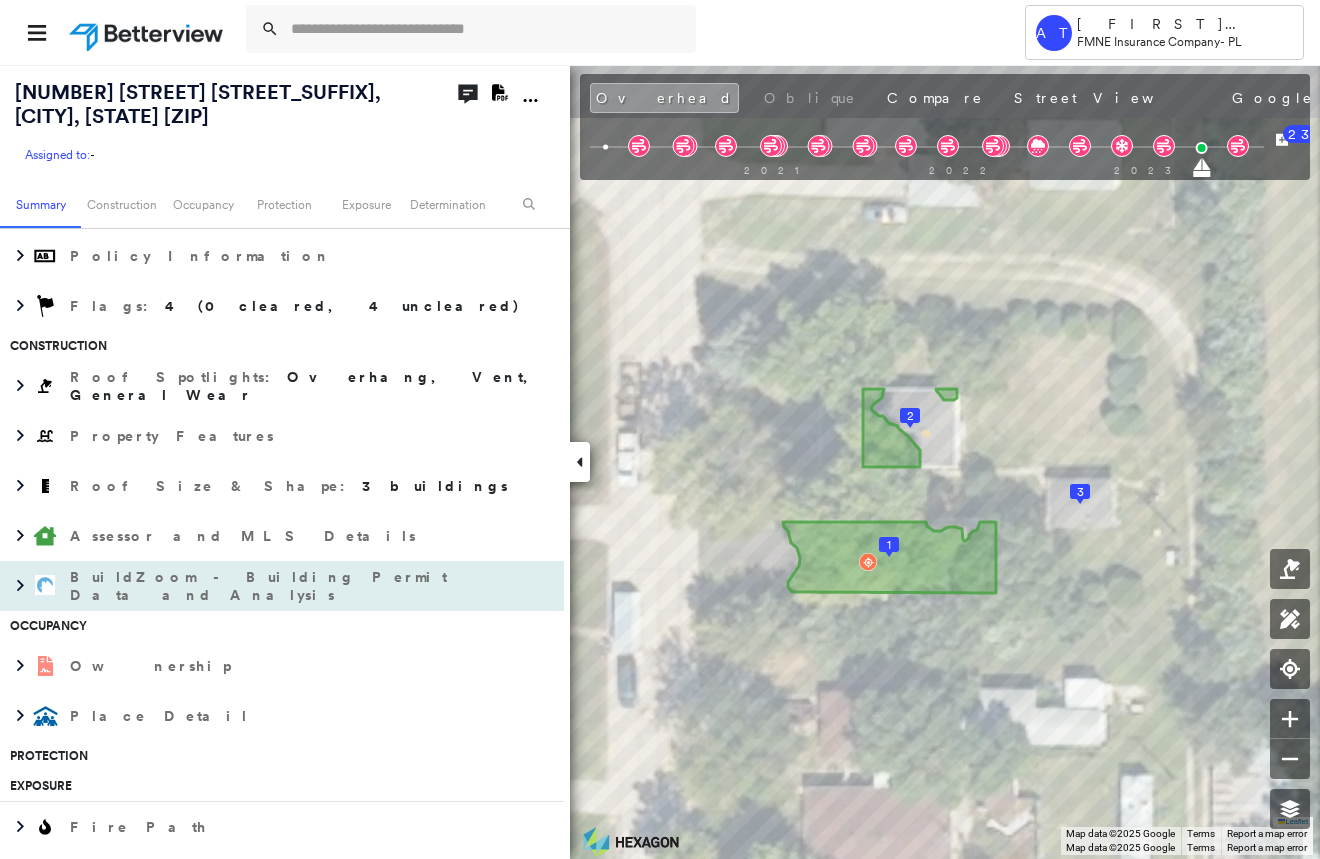 scroll, scrollTop: 400, scrollLeft: 0, axis: vertical 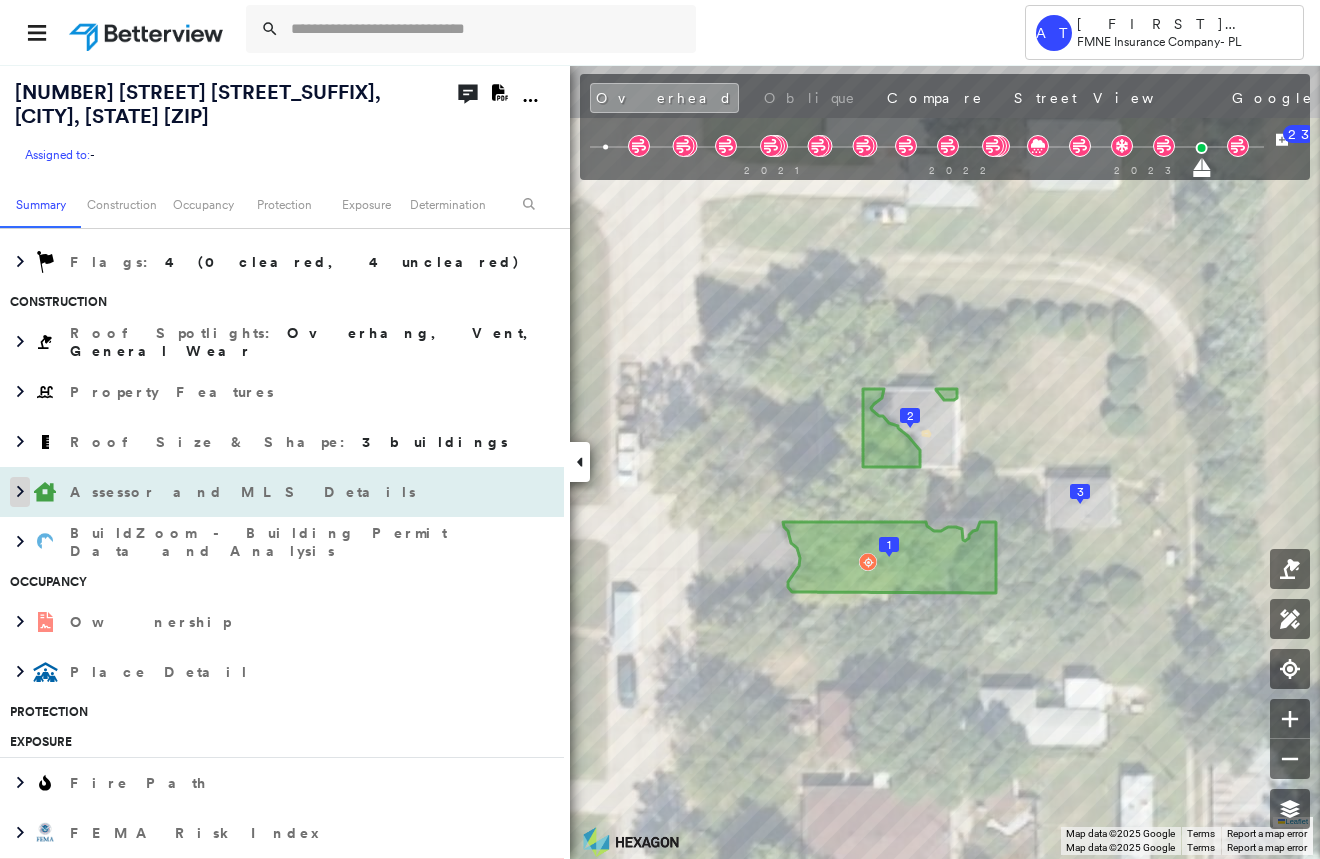 click 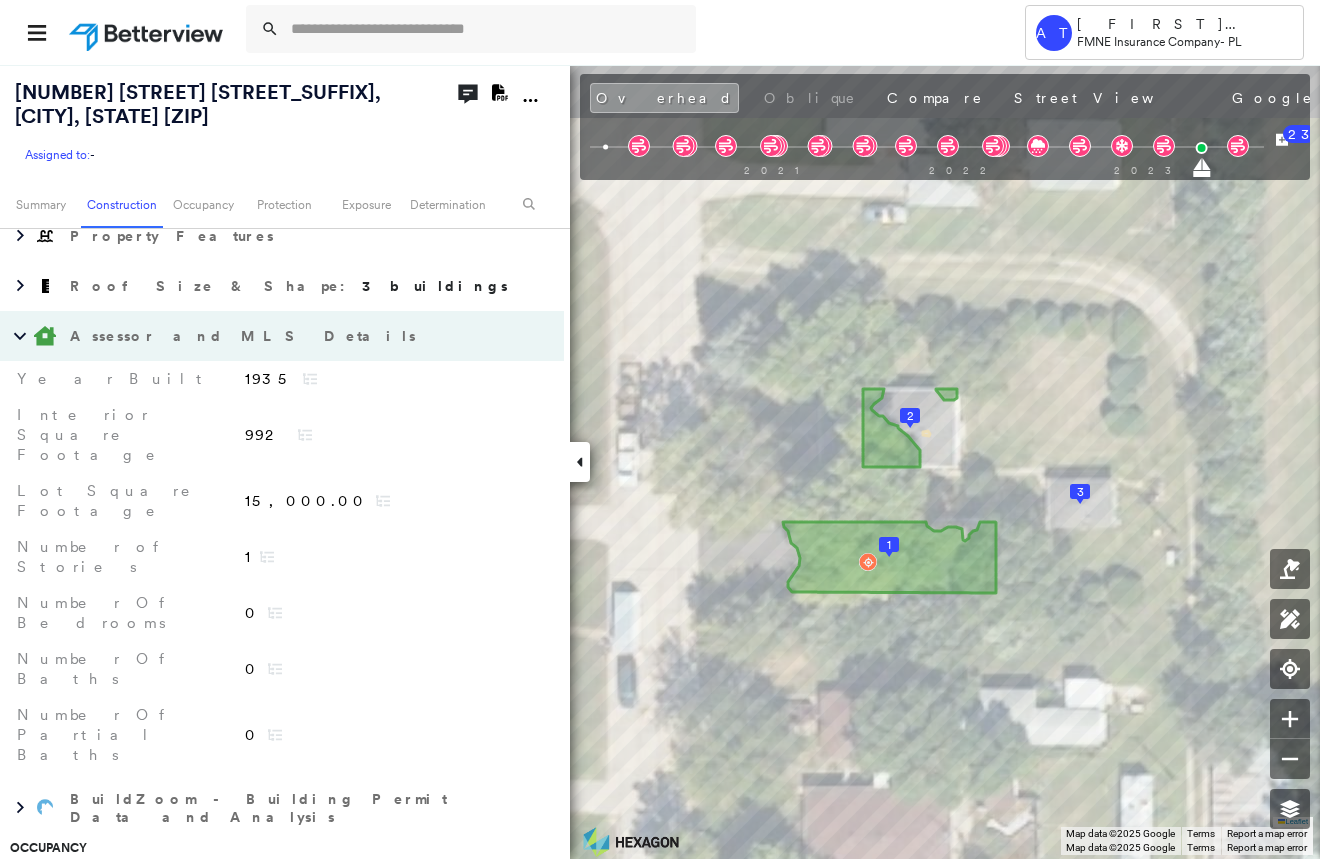 scroll, scrollTop: 600, scrollLeft: 0, axis: vertical 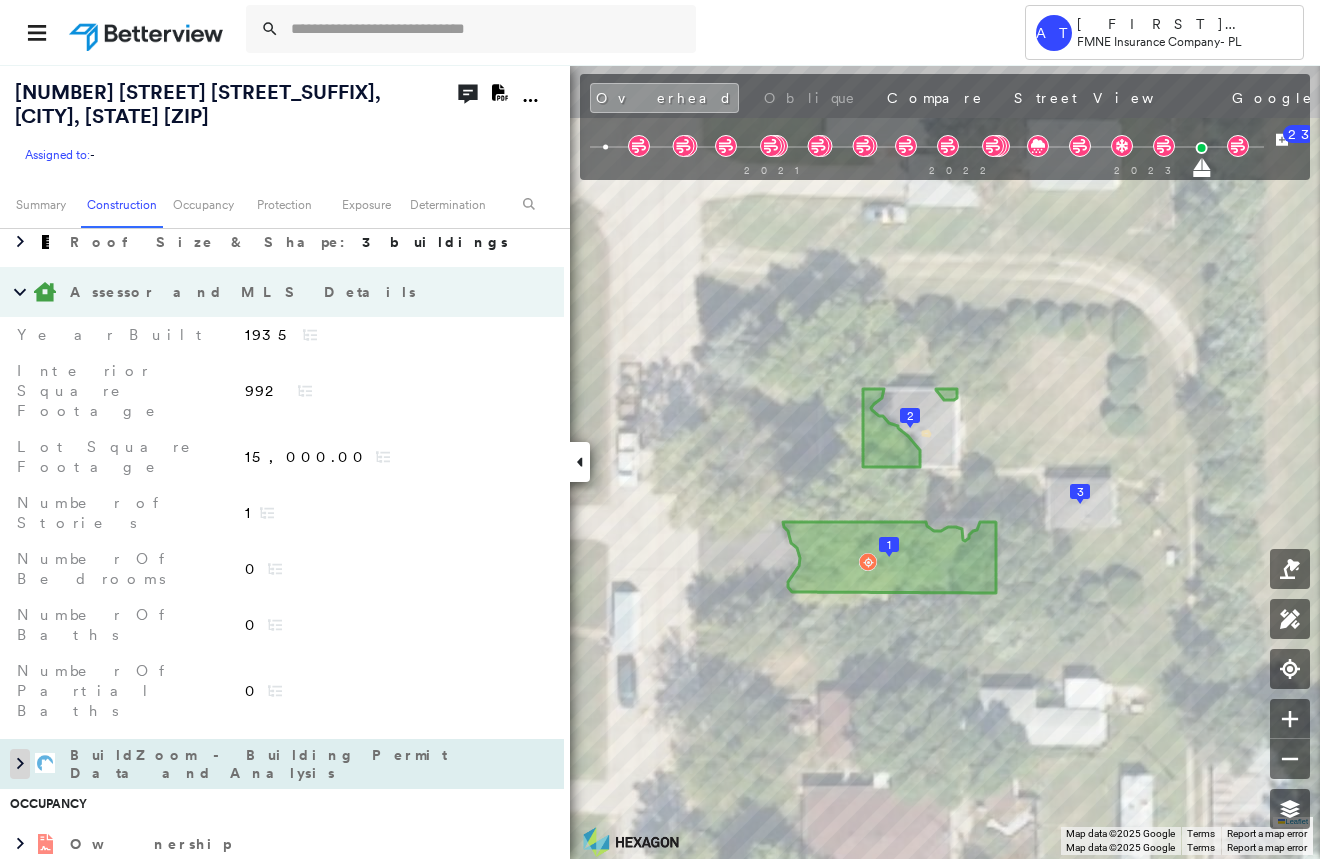 click 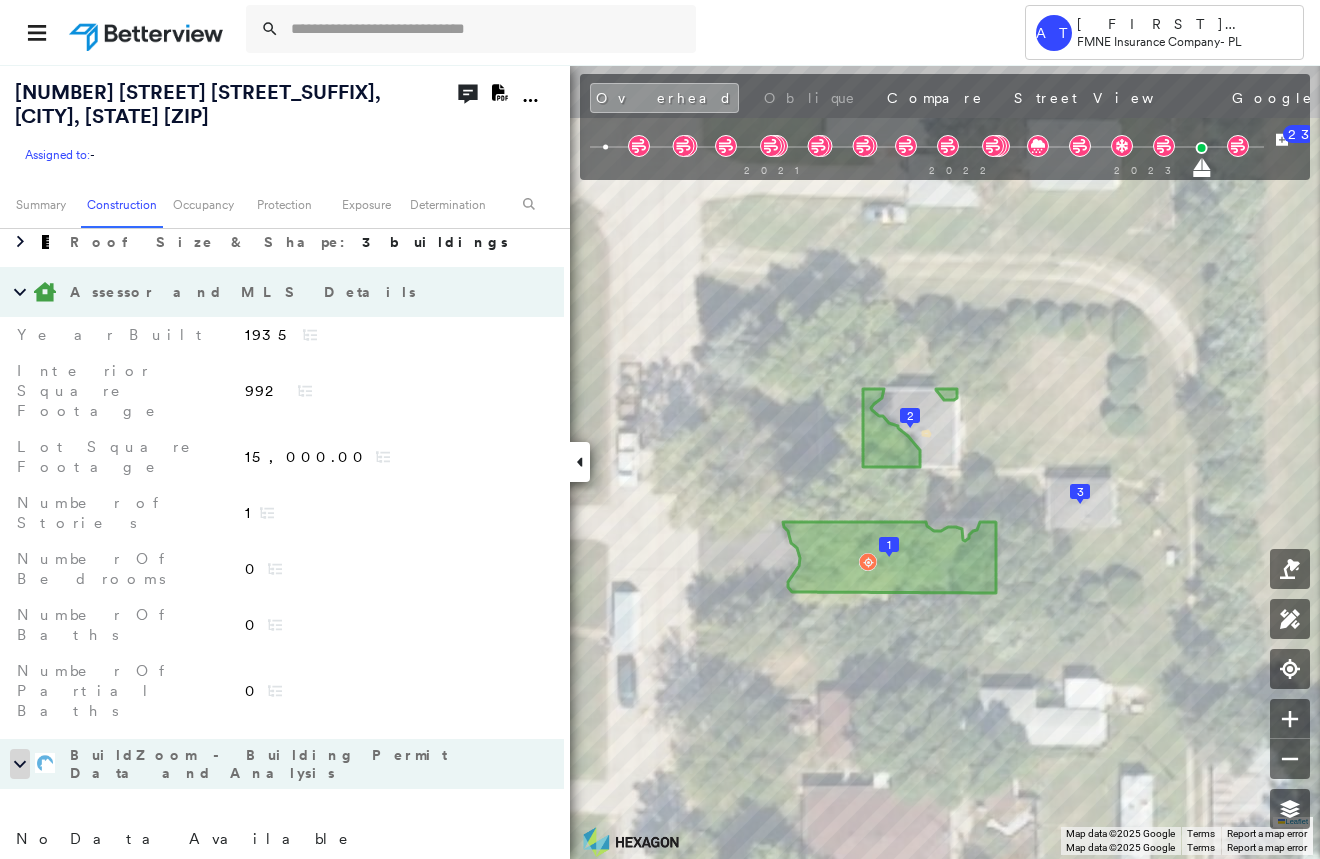 click 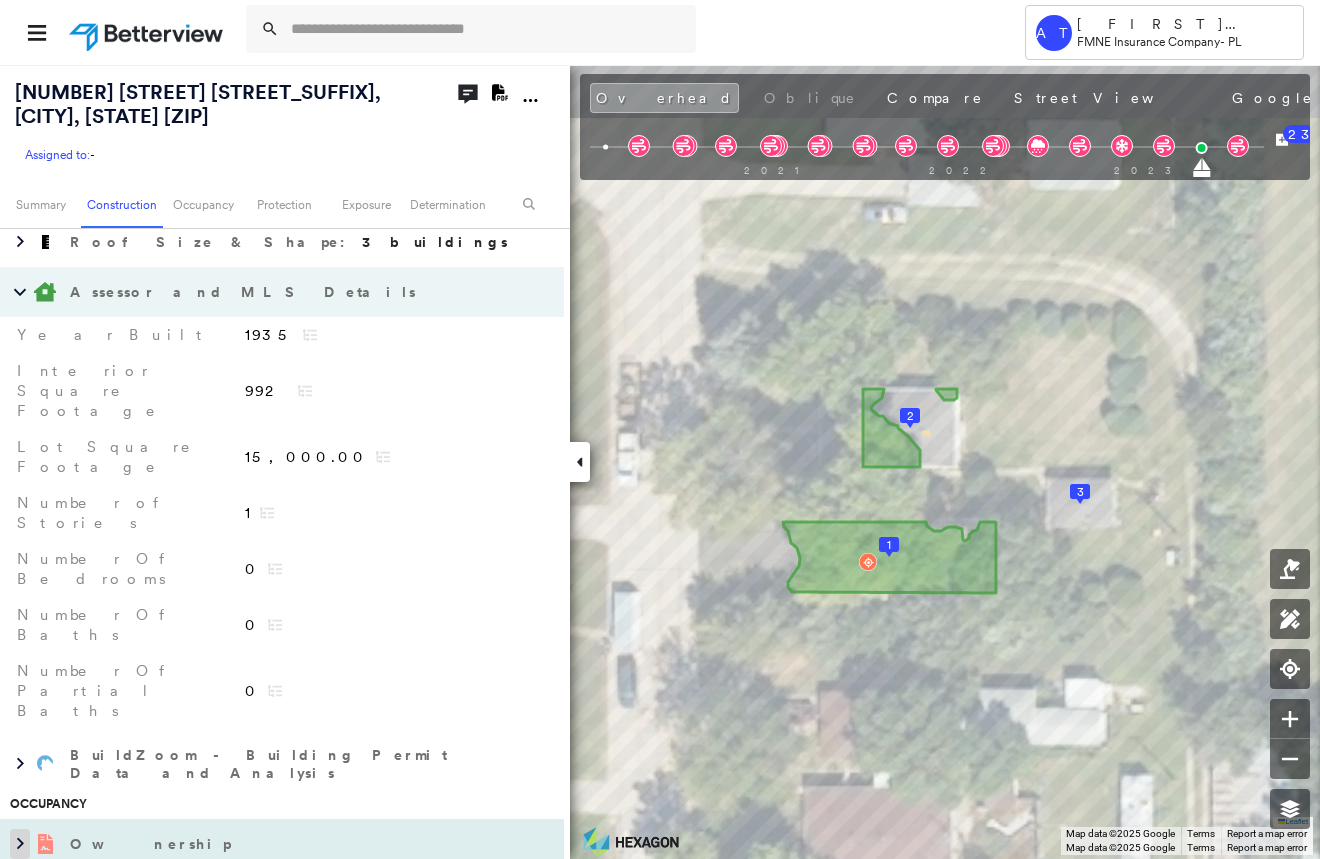 click at bounding box center (20, 844) 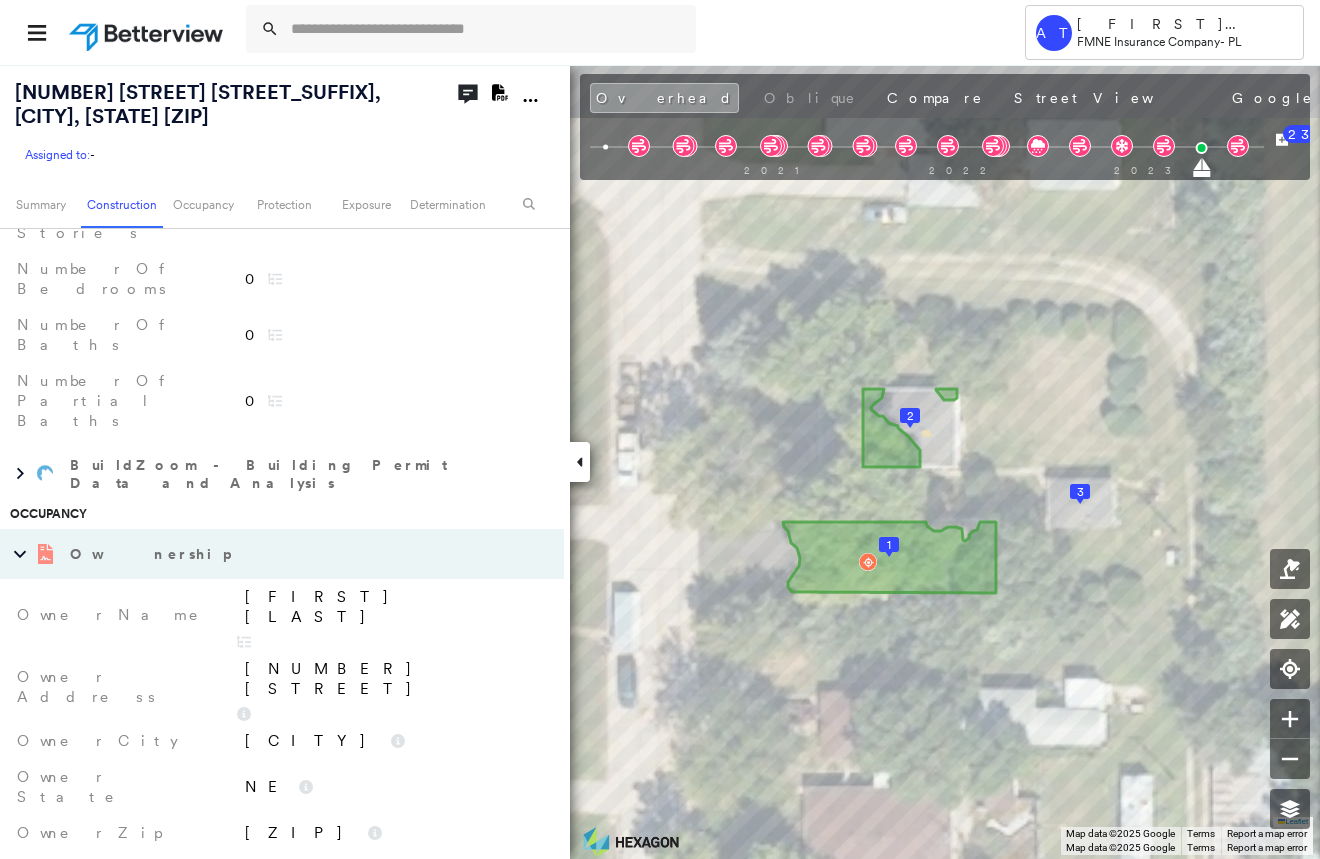 scroll, scrollTop: 900, scrollLeft: 0, axis: vertical 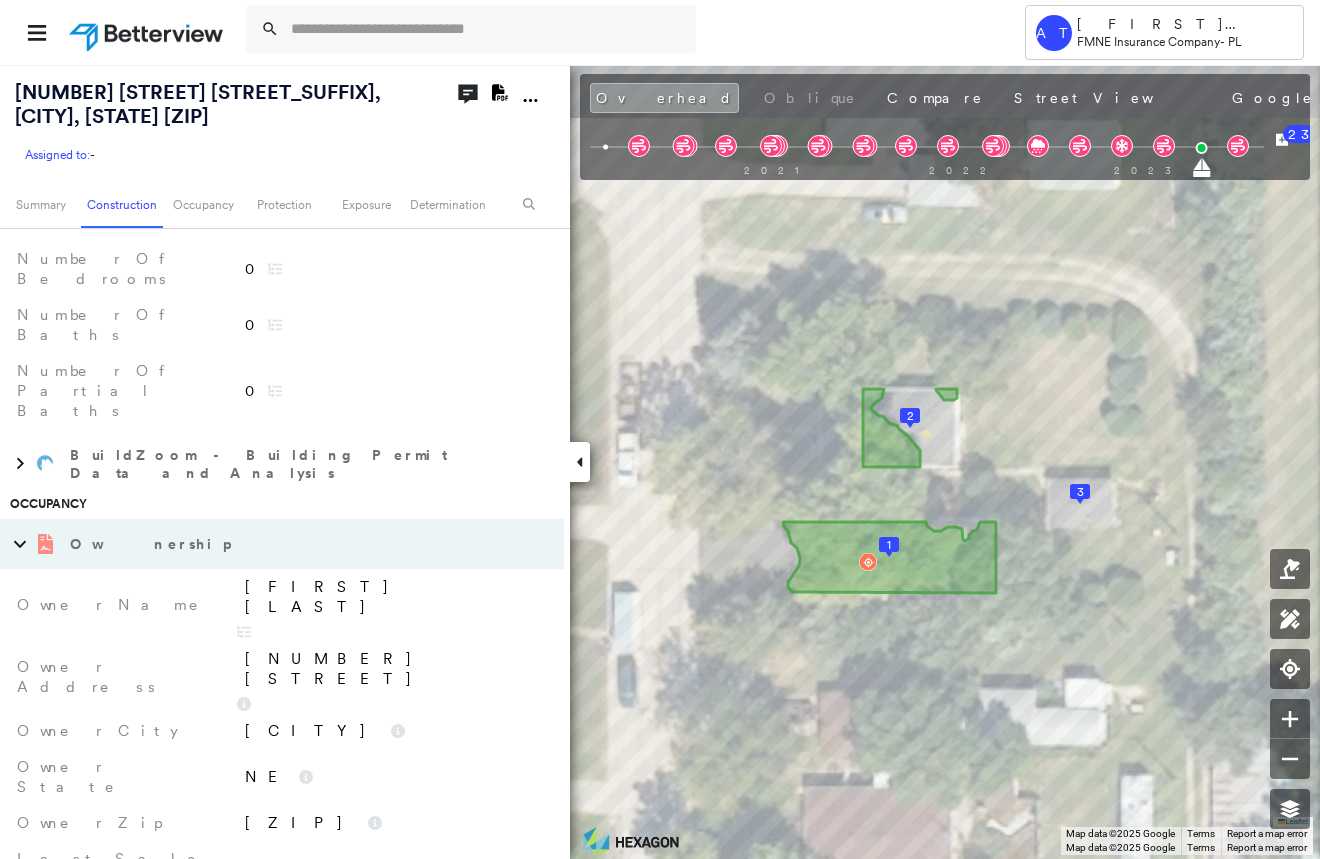 click 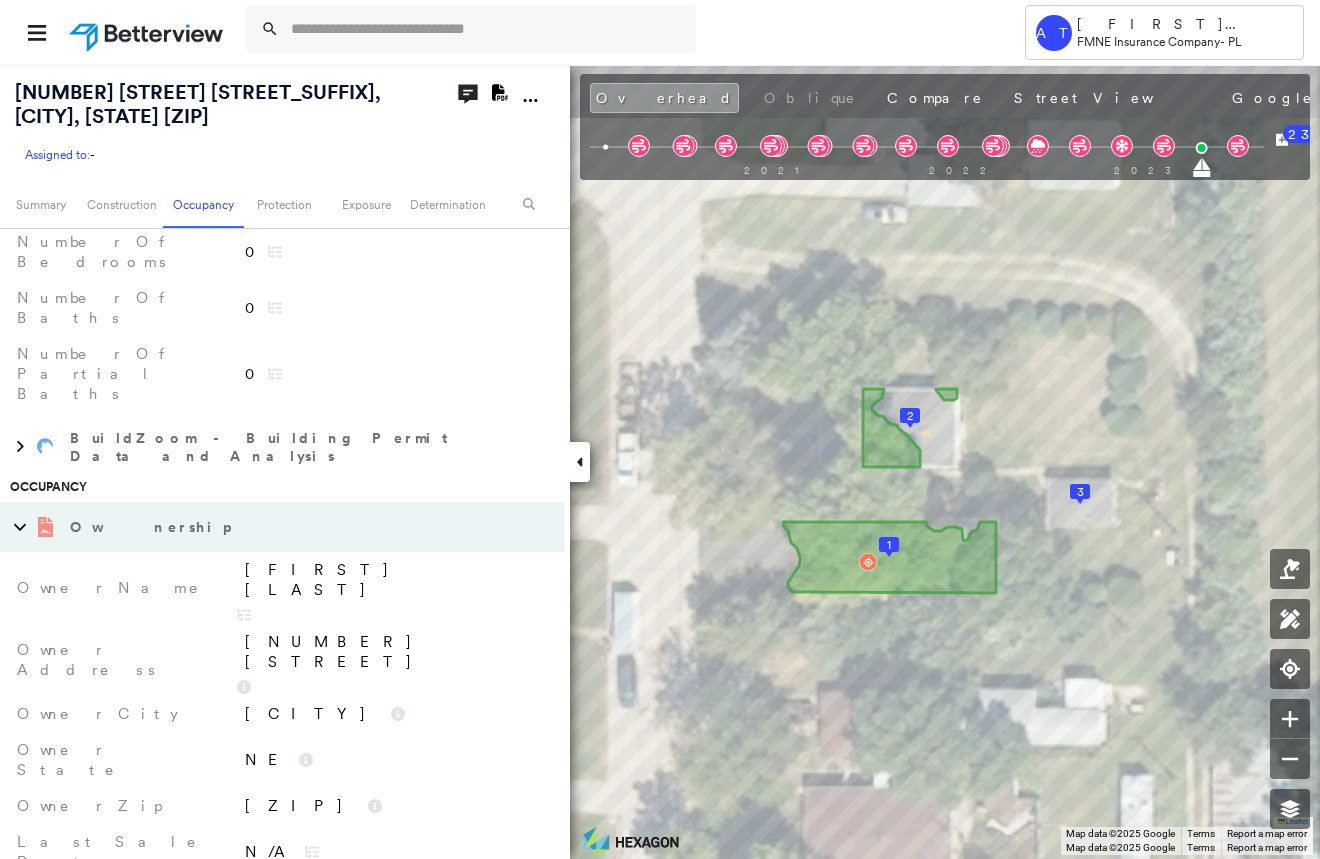 scroll, scrollTop: 900, scrollLeft: 0, axis: vertical 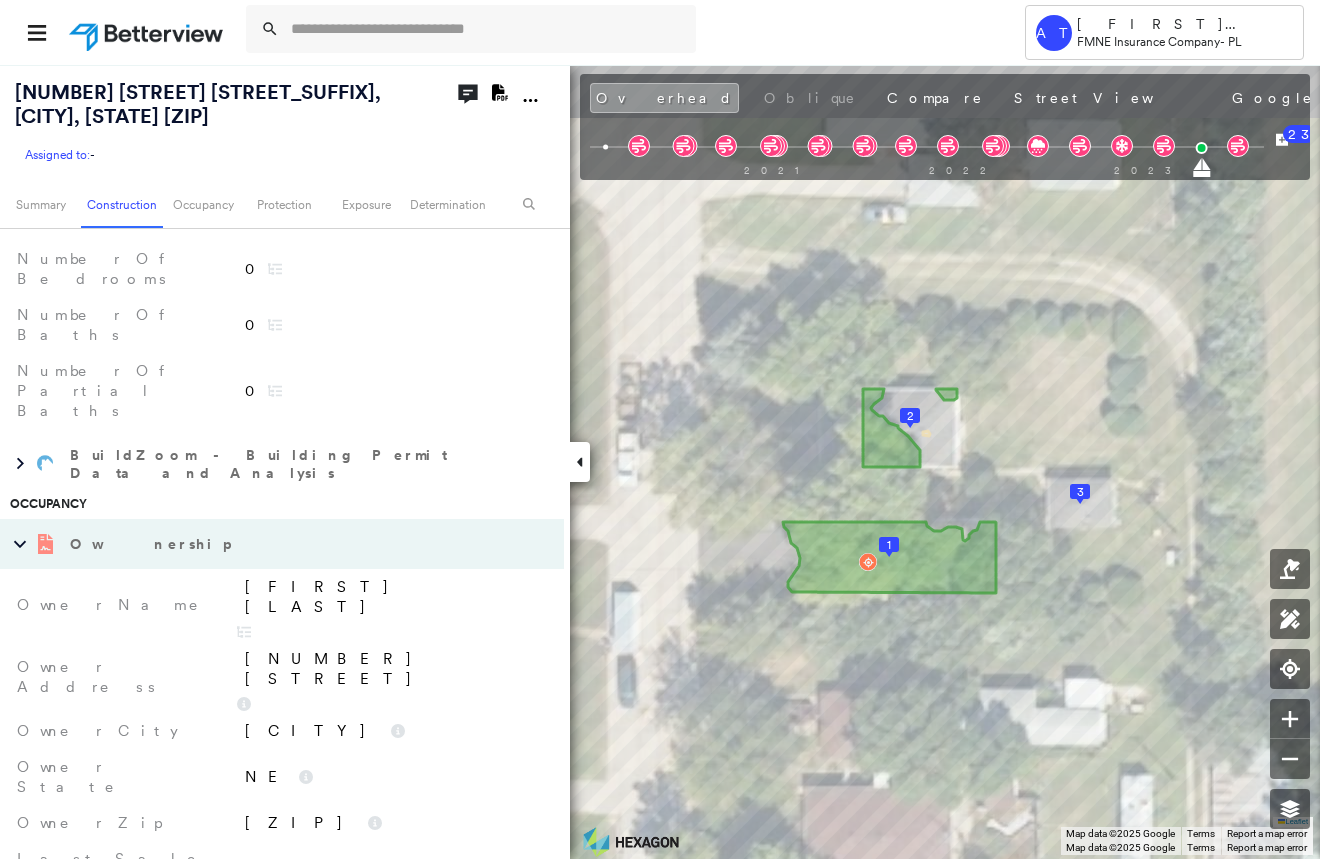 click on "Vacancy" at bounding box center [273, 1149] 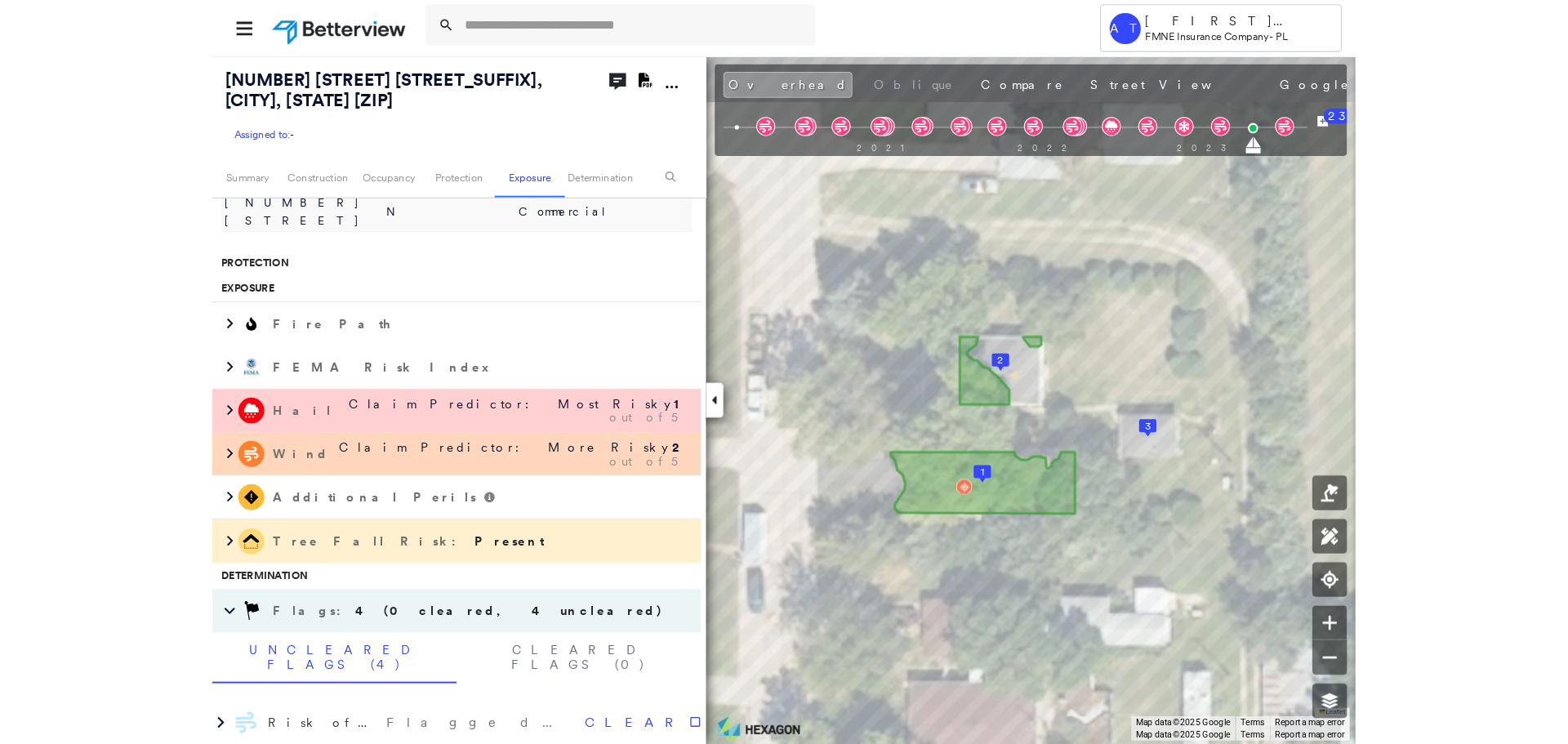scroll, scrollTop: 1878, scrollLeft: 0, axis: vertical 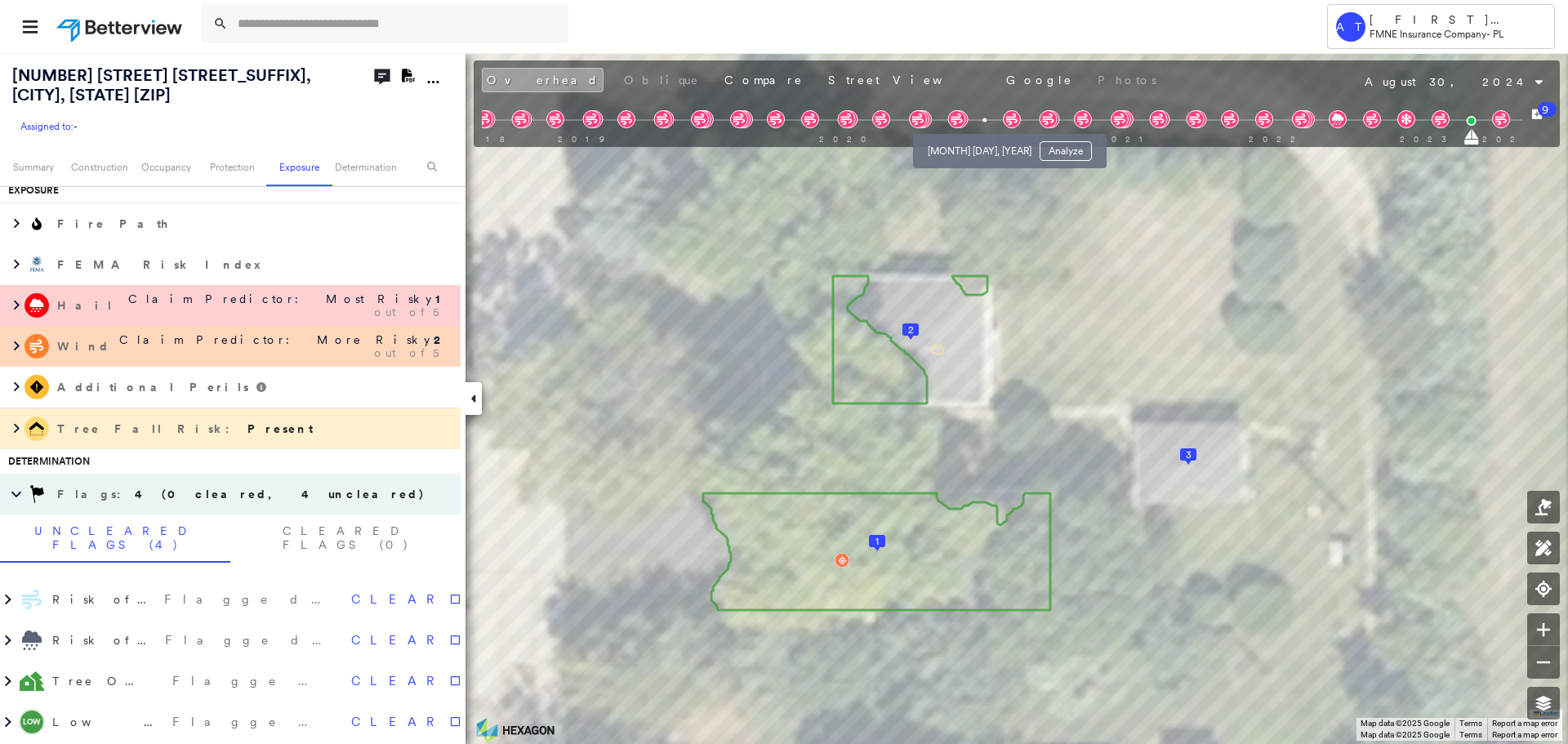 click on "[MONTH] [DAY], [YEAR] Analyze" at bounding box center (1009, 146) 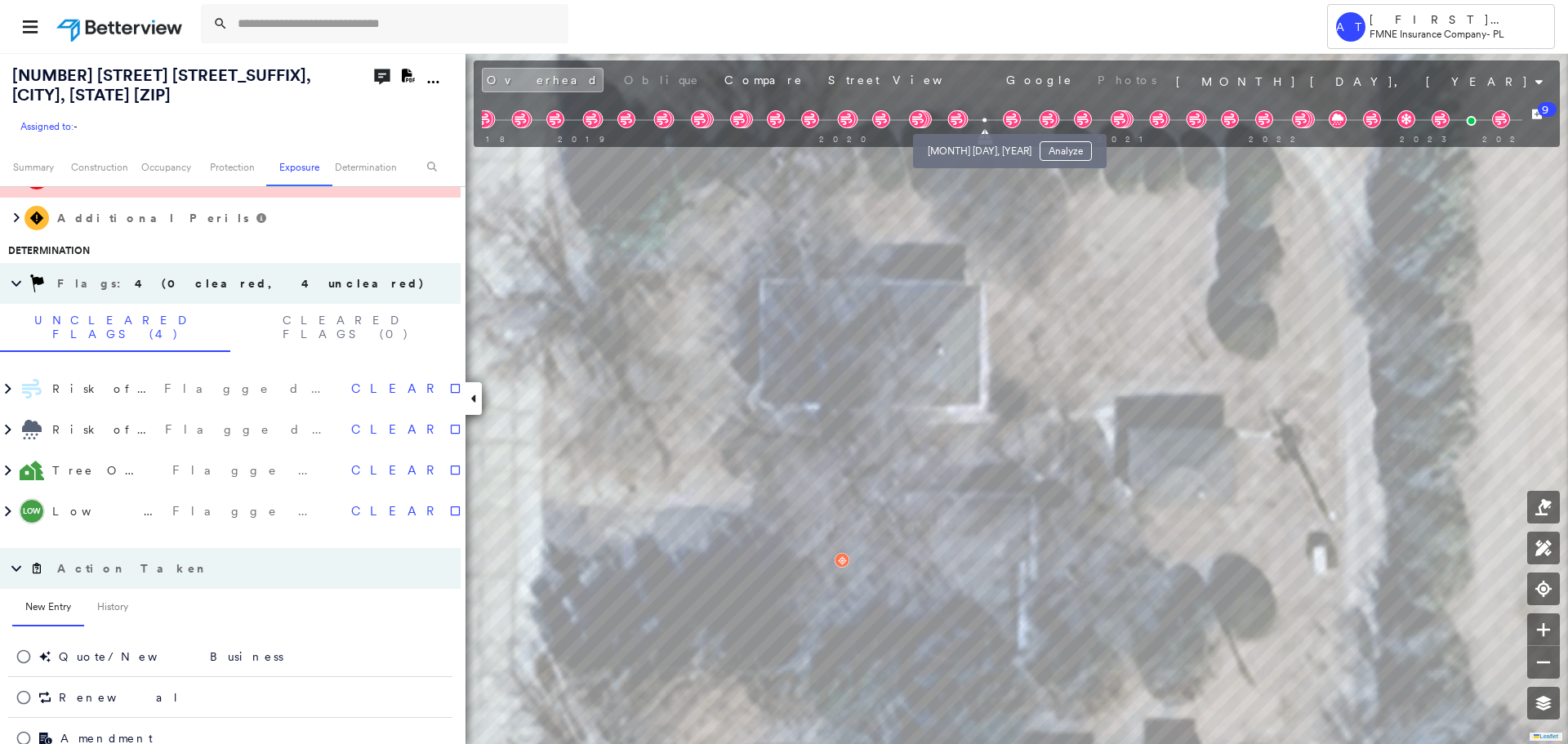 scroll, scrollTop: 1673, scrollLeft: 0, axis: vertical 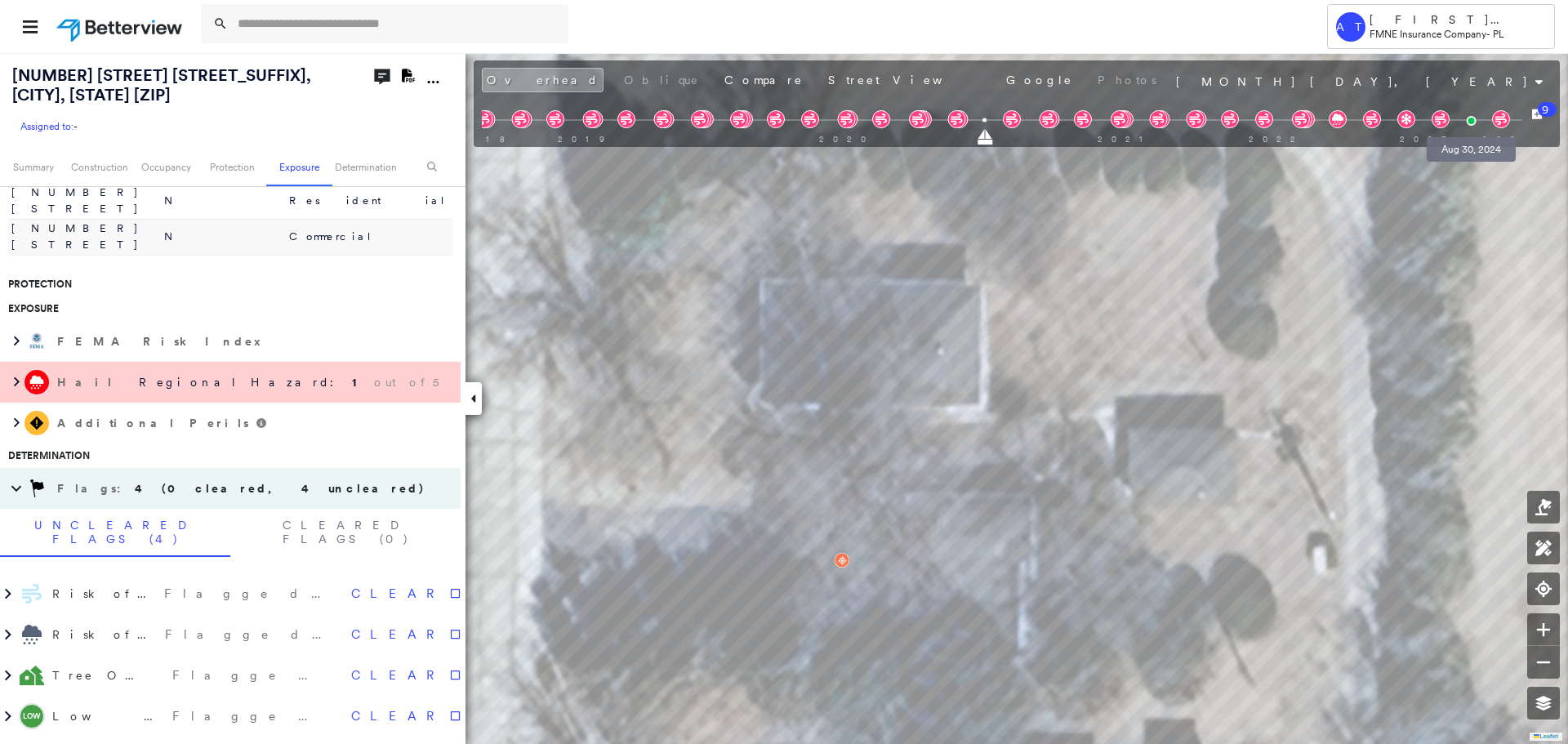 click at bounding box center (1471, 121) 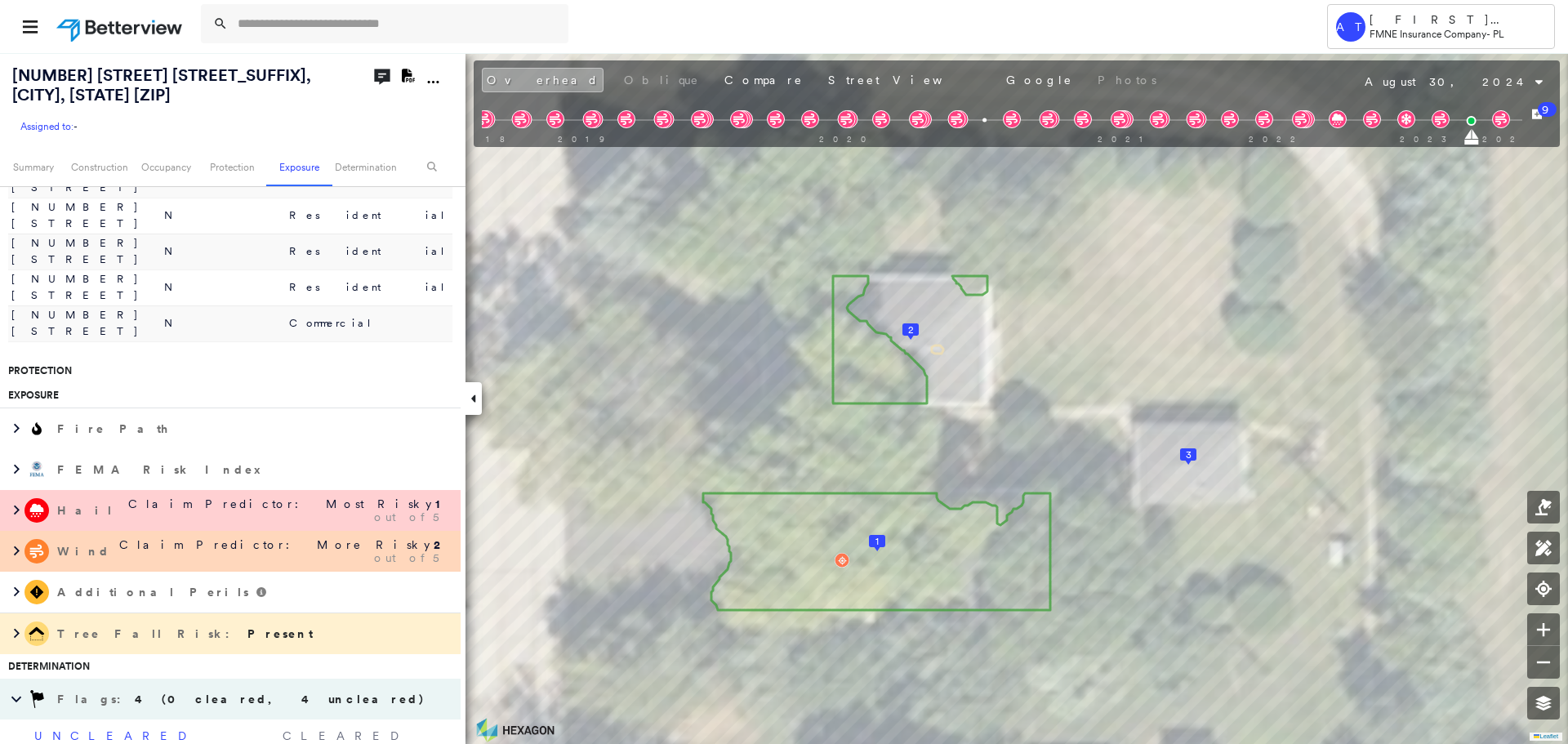 scroll, scrollTop: 1878, scrollLeft: 0, axis: vertical 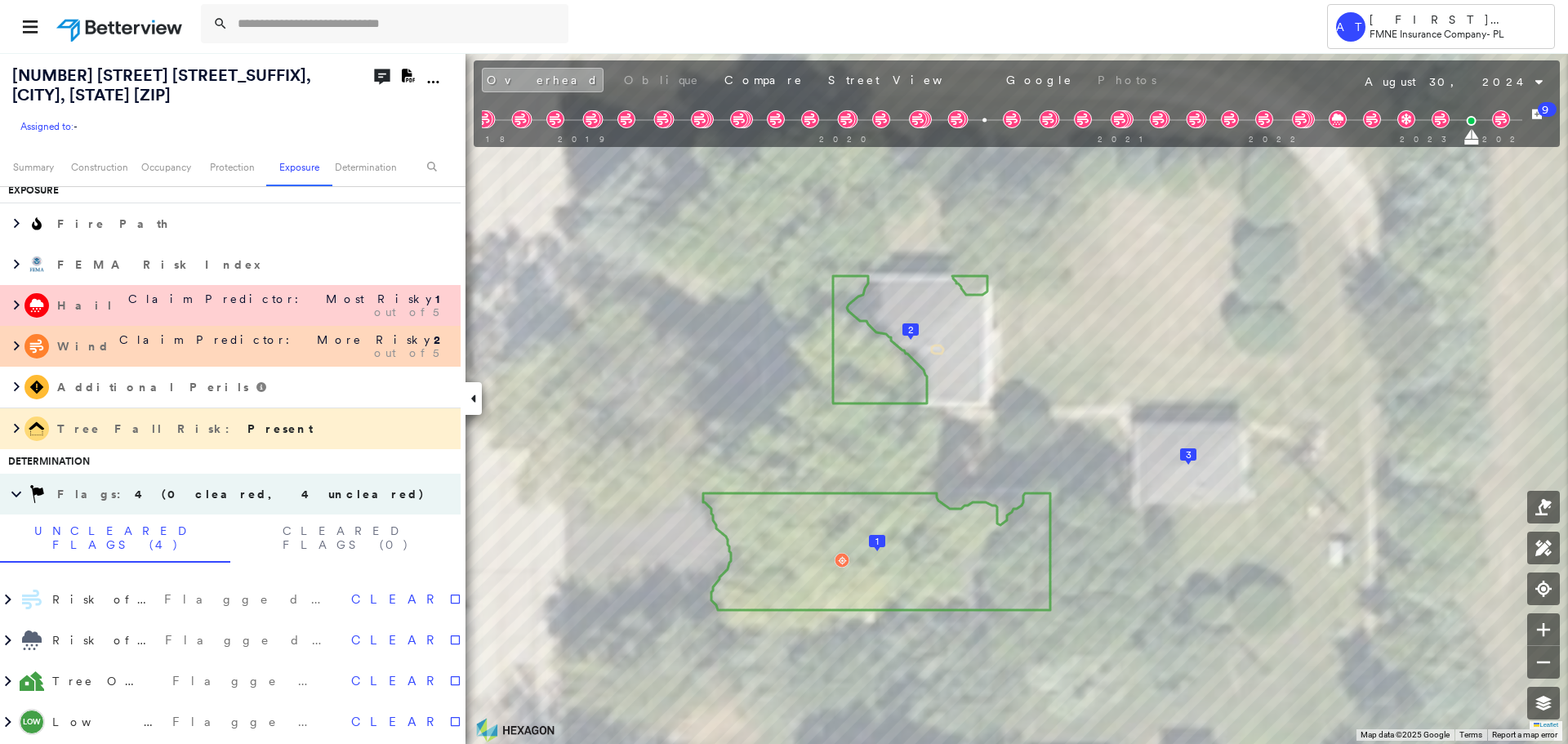 click 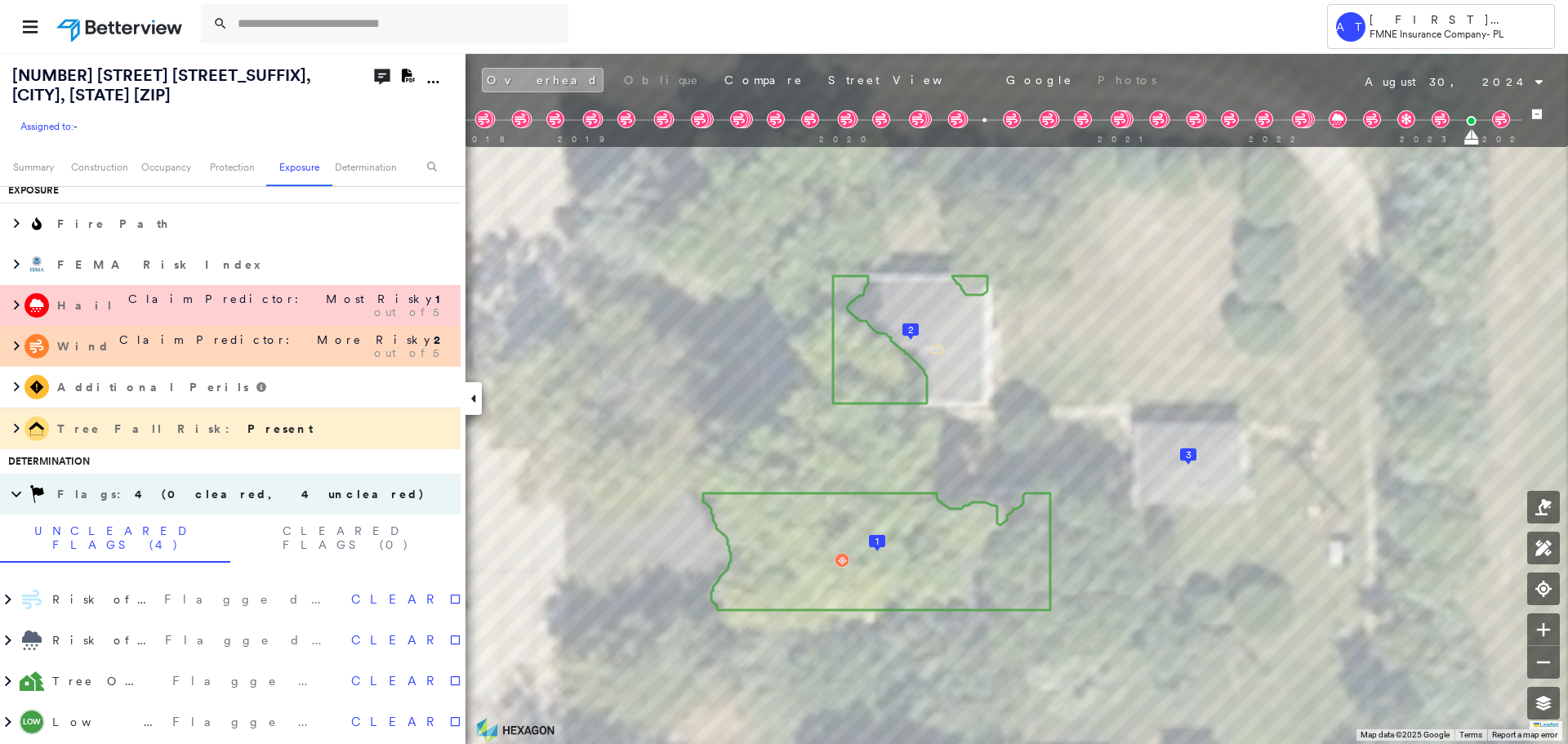 click 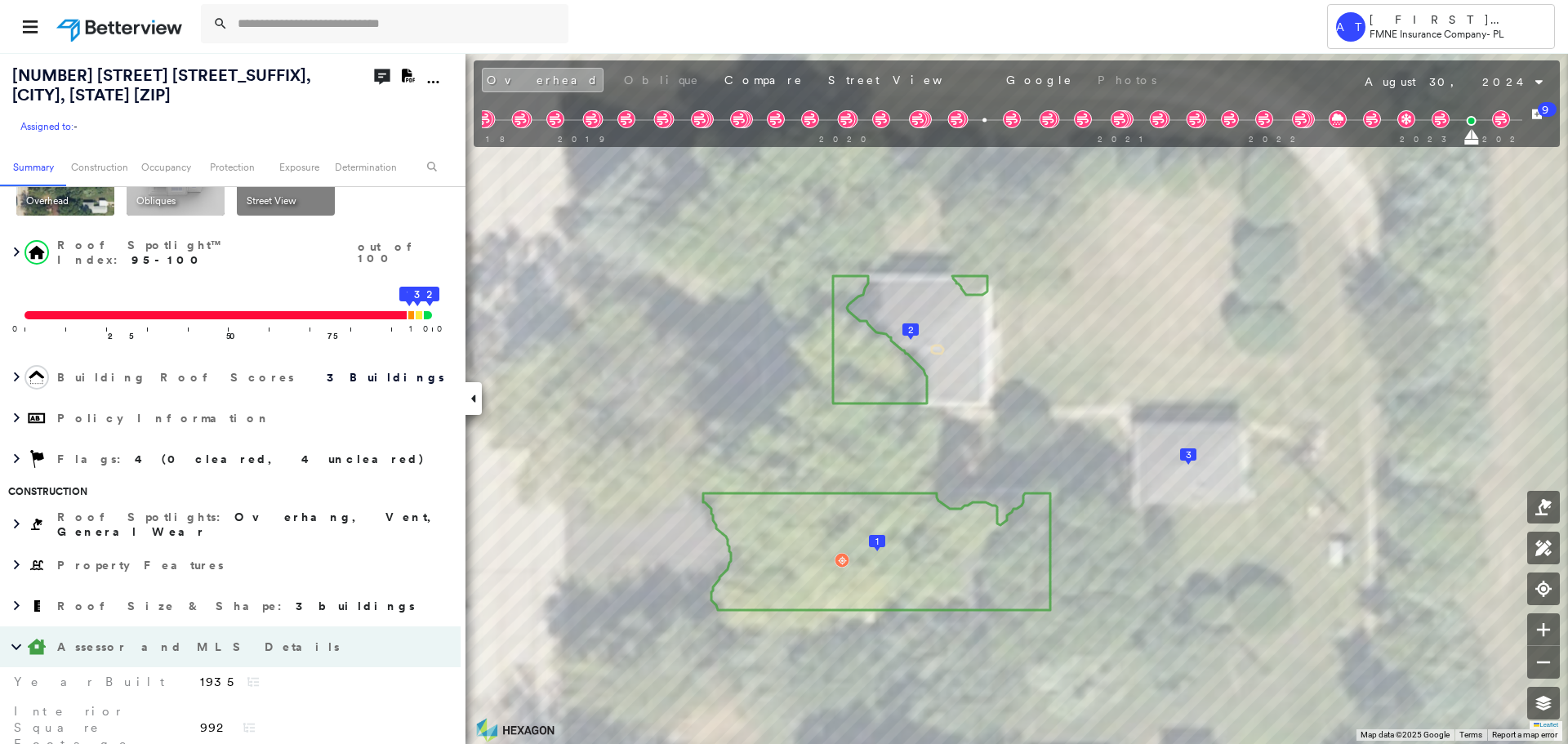 scroll, scrollTop: 0, scrollLeft: 0, axis: both 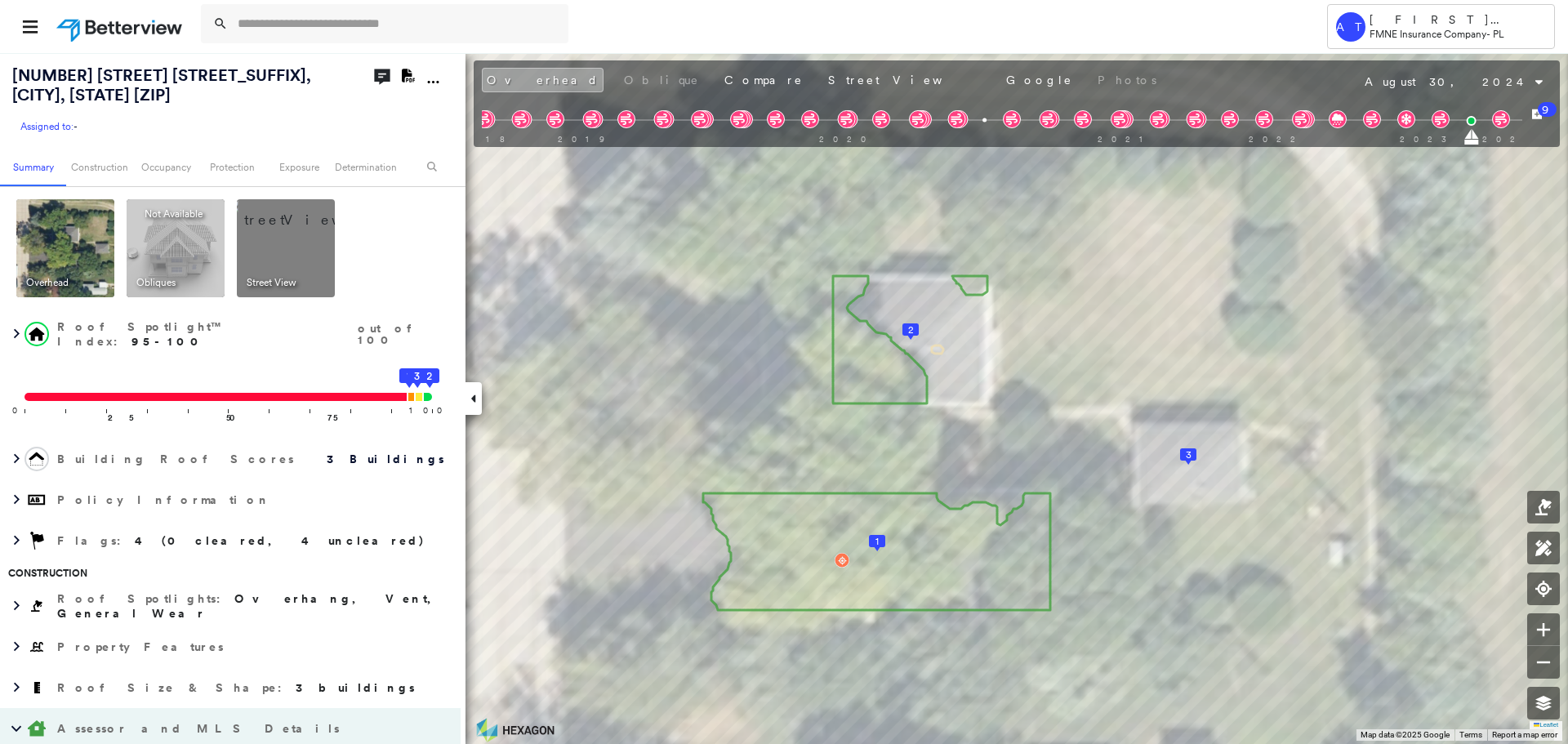 click at bounding box center [305, 212] 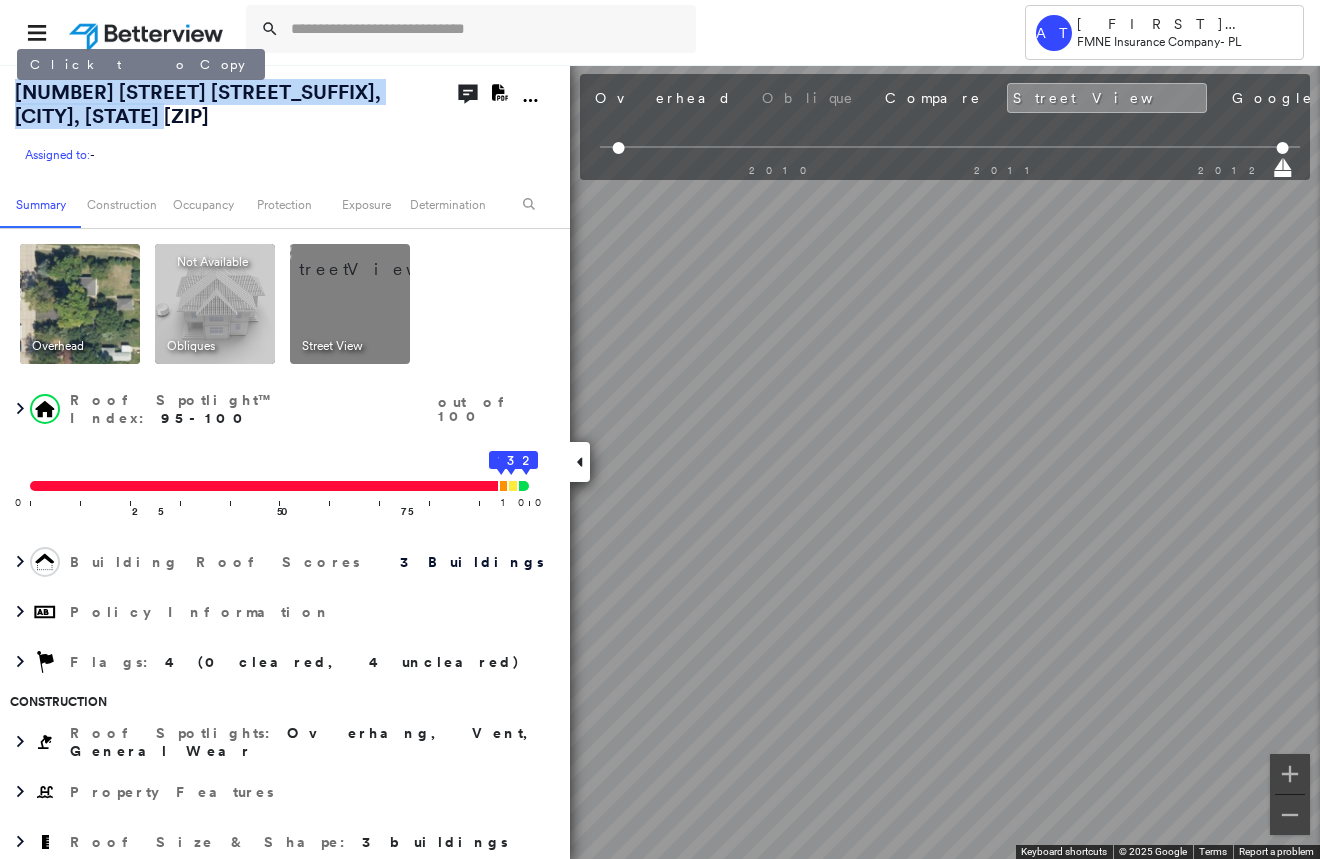 drag, startPoint x: 344, startPoint y: 88, endPoint x: 15, endPoint y: 94, distance: 329.05472 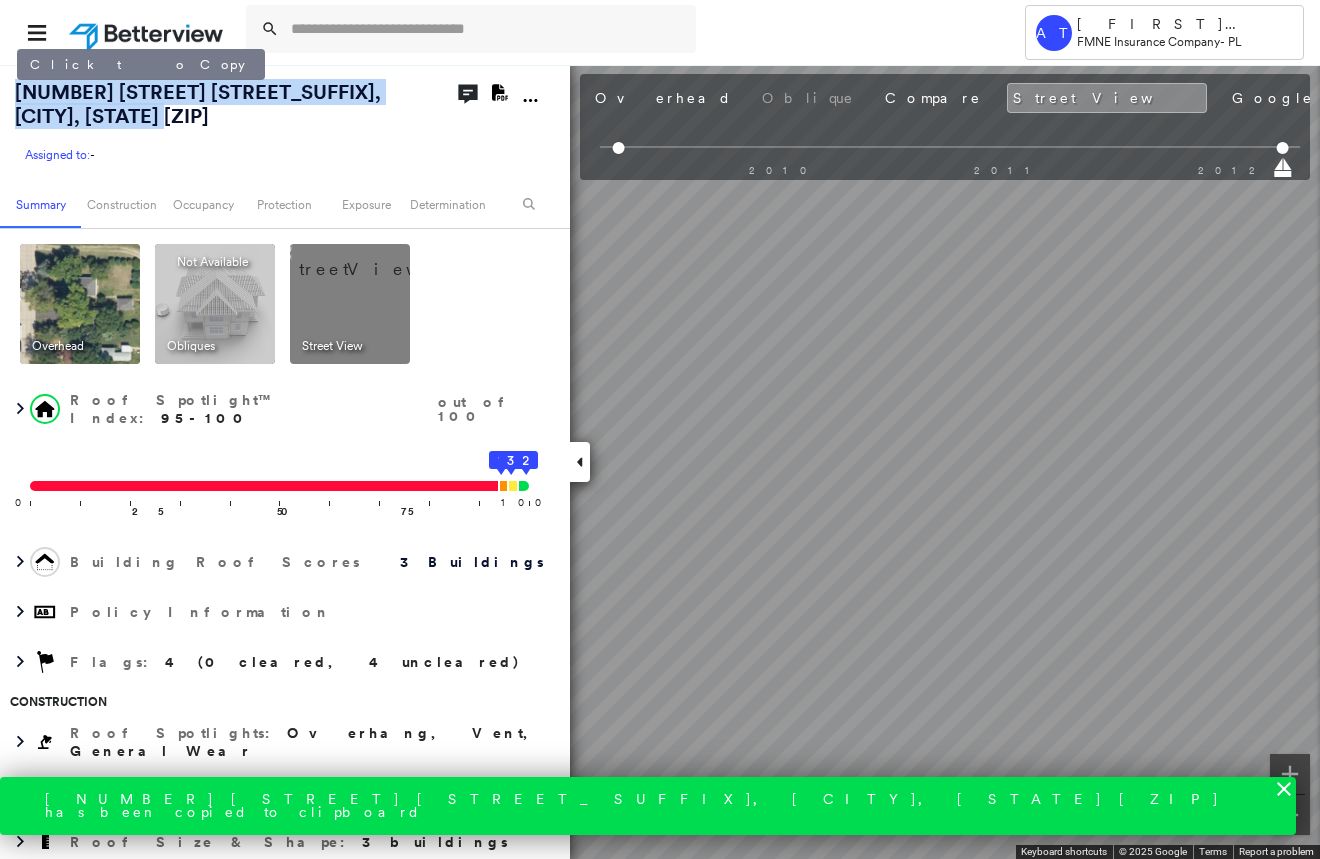copy on "[NUMBER] [STREET] [STREET_SUFFIX], [CITY], [STATE] [ZIP]" 